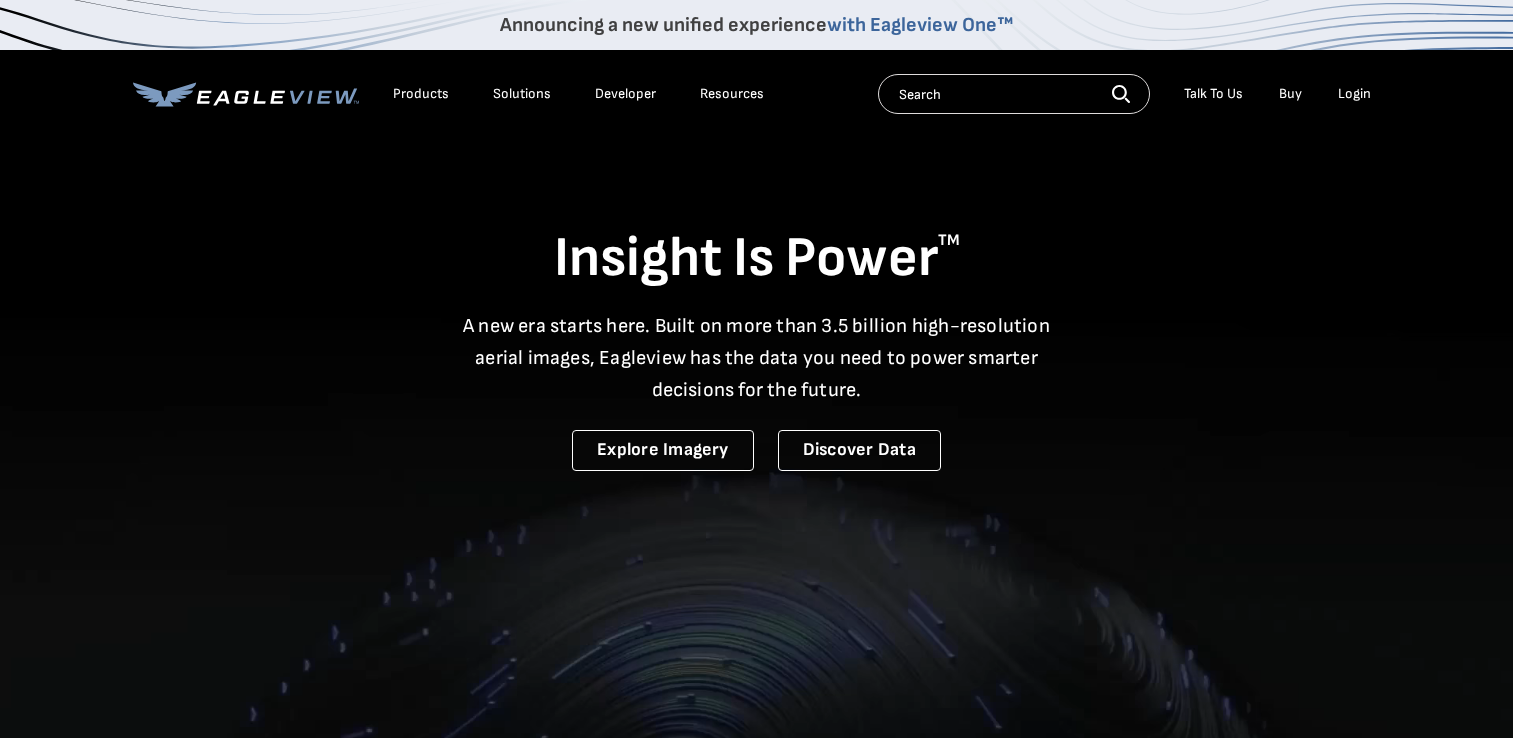 scroll, scrollTop: 0, scrollLeft: 0, axis: both 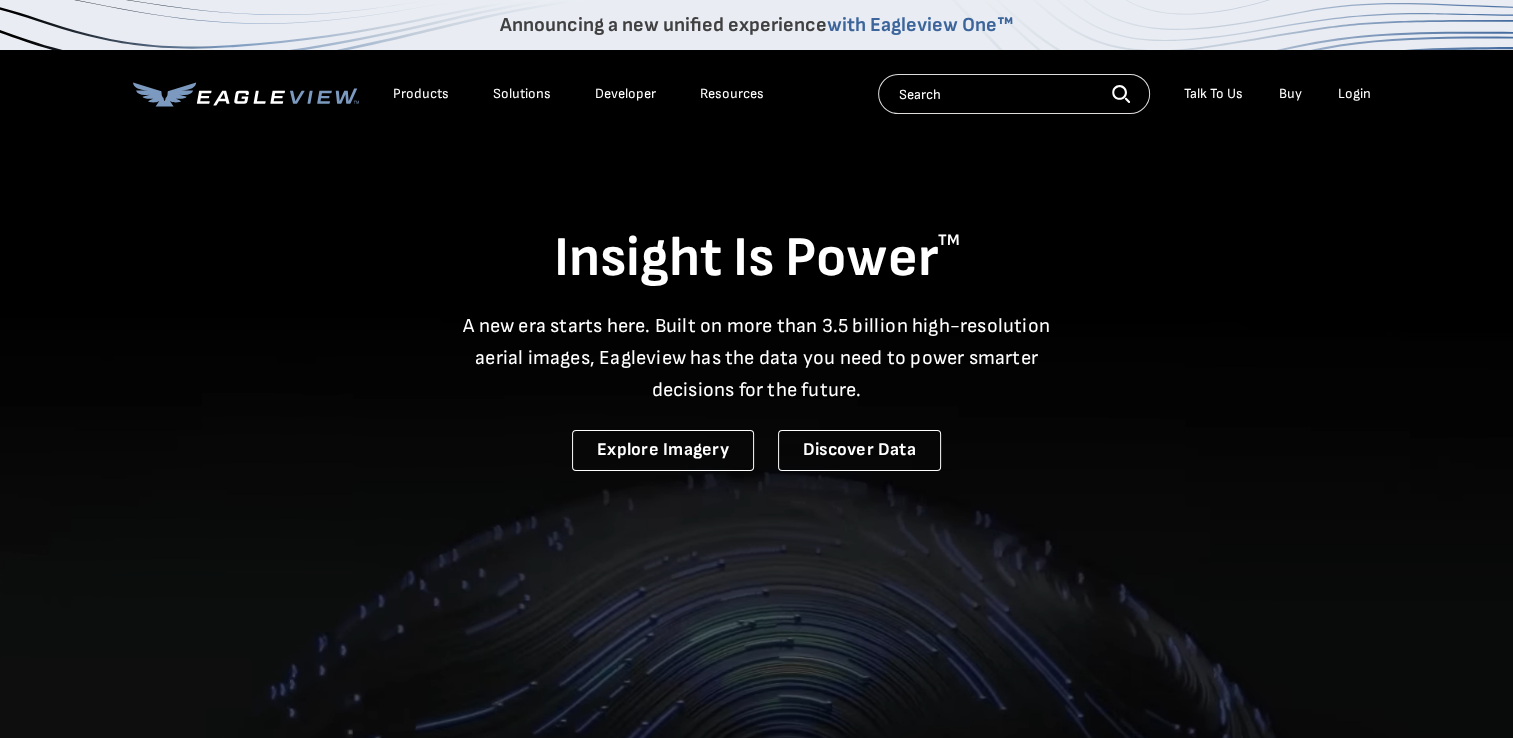 click on "Login" at bounding box center [1354, 94] 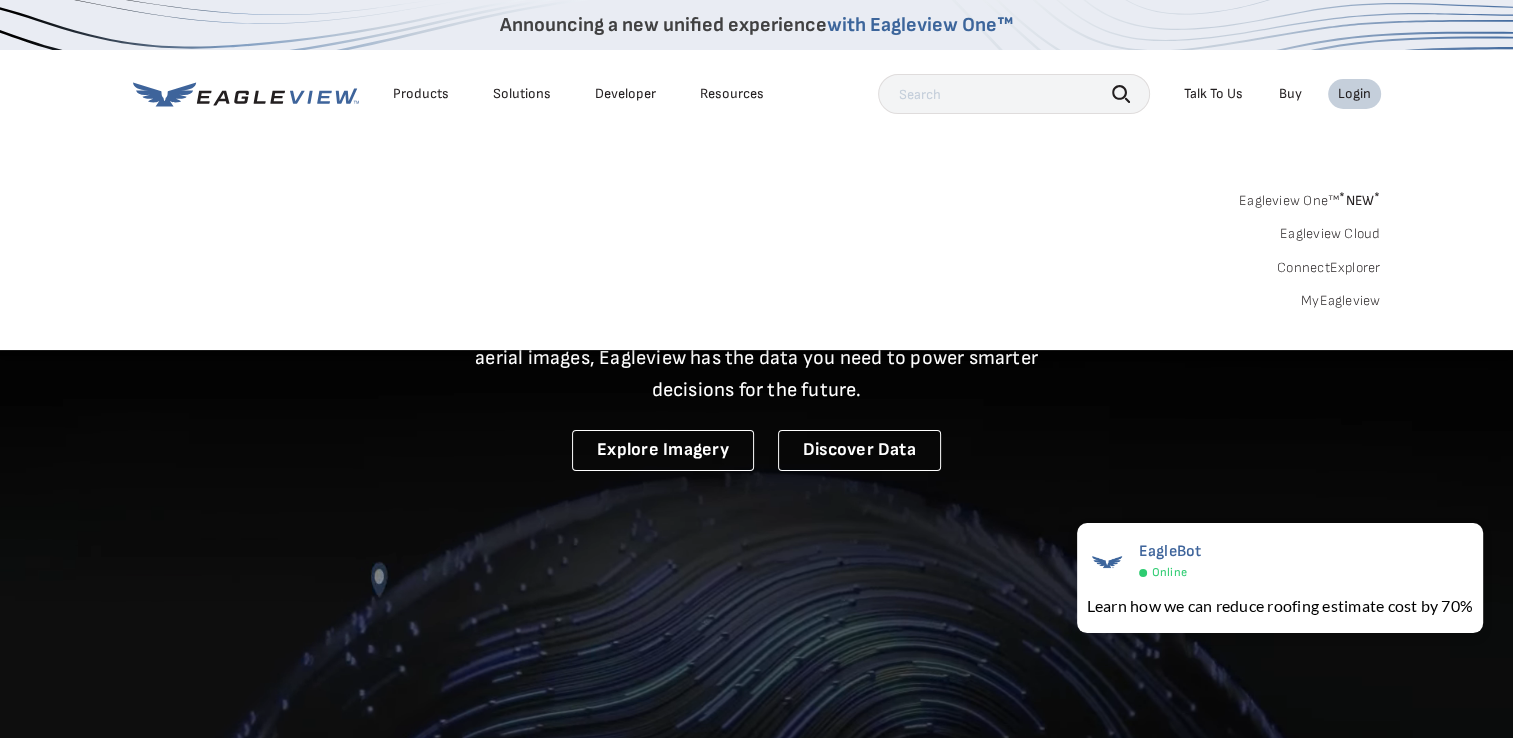 click at bounding box center [1014, 94] 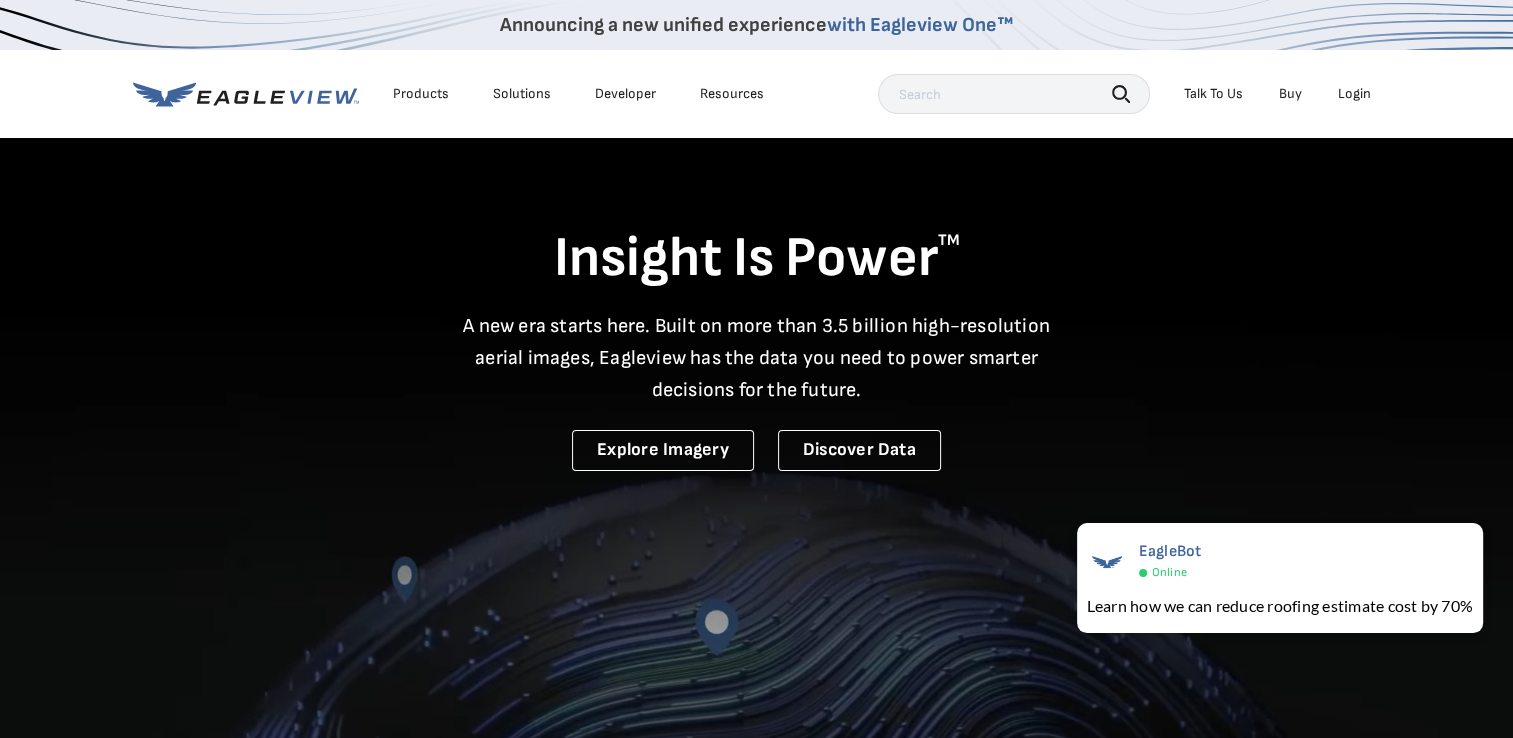 click on "Login" at bounding box center (1354, 94) 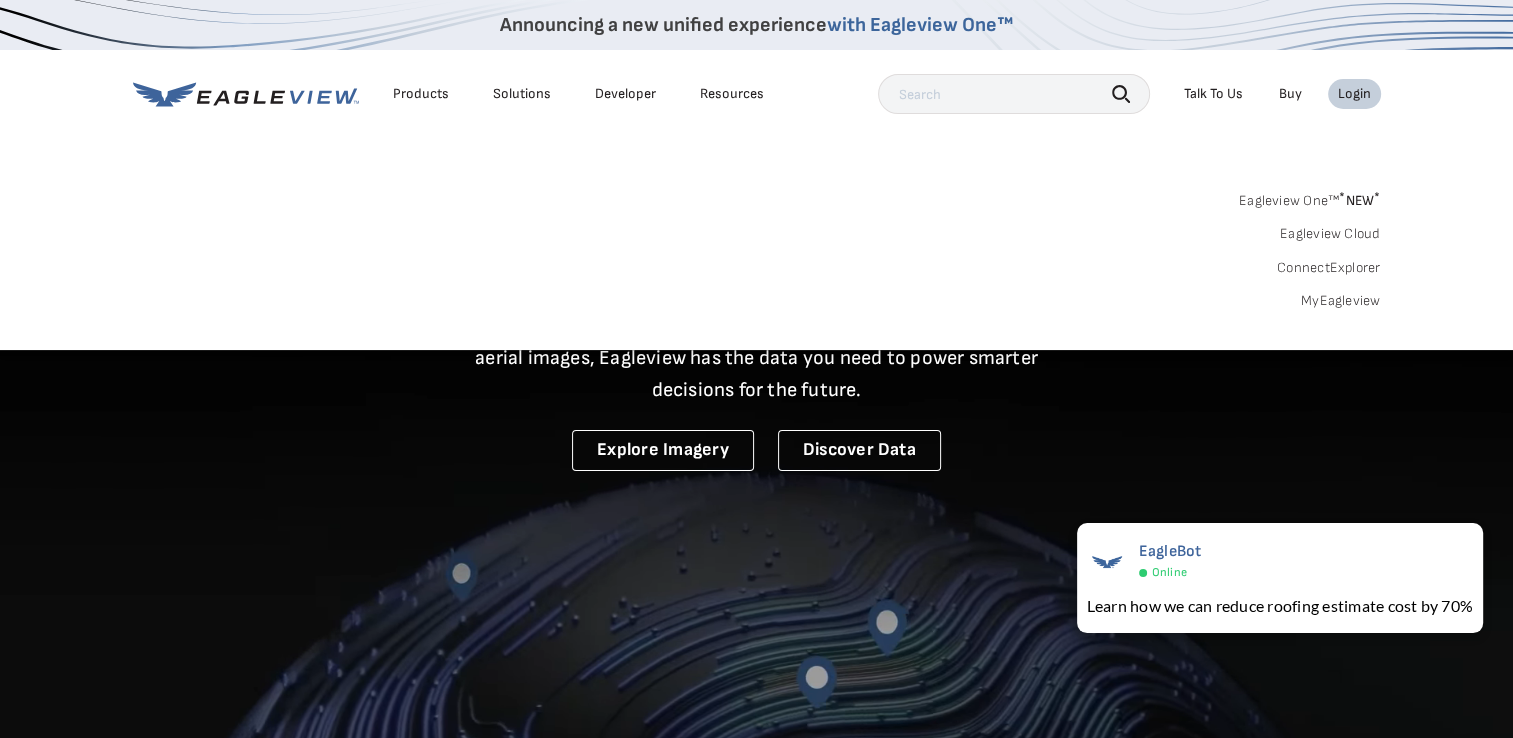 click on "Eagleview One™  * NEW *" at bounding box center [1310, 197] 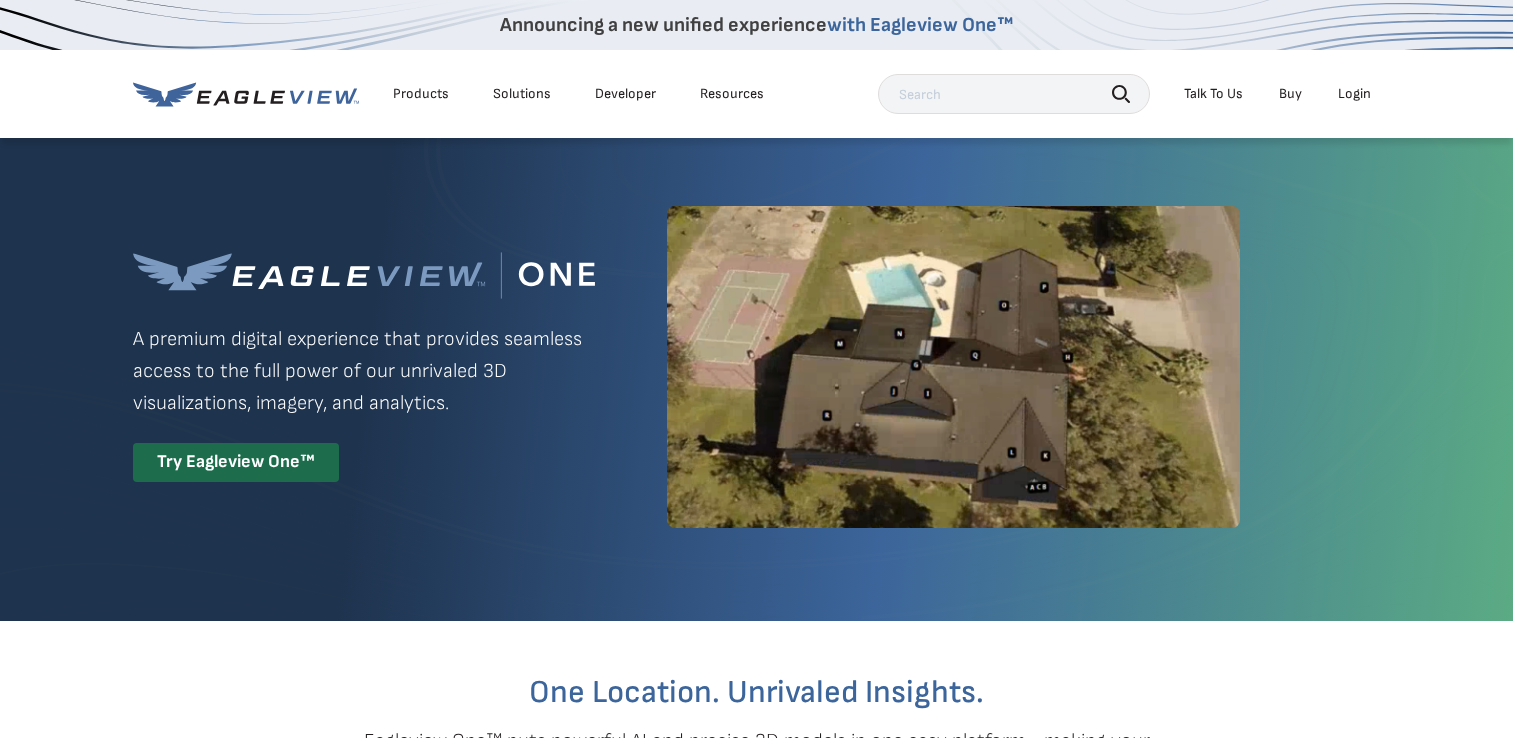 scroll, scrollTop: 0, scrollLeft: 0, axis: both 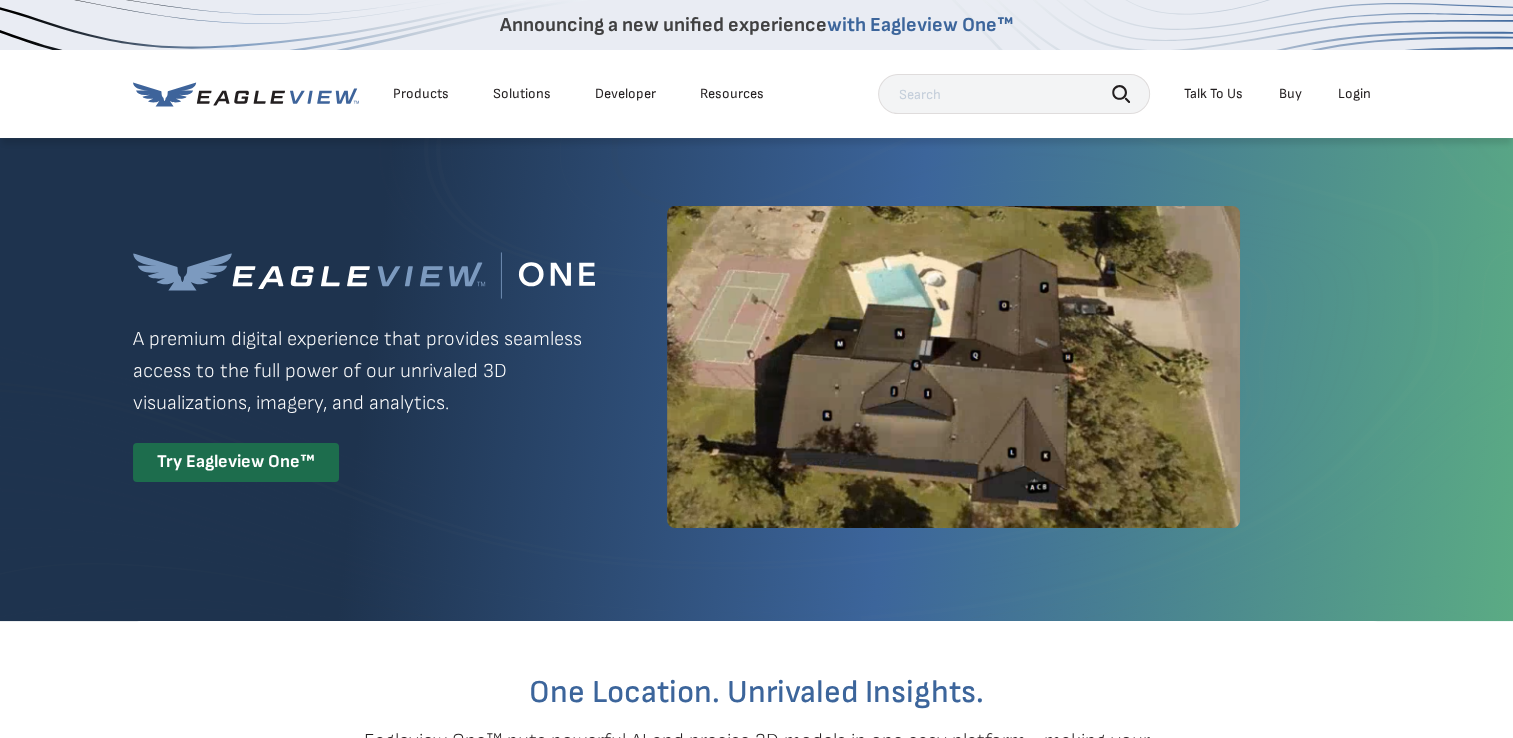 click at bounding box center (1014, 94) 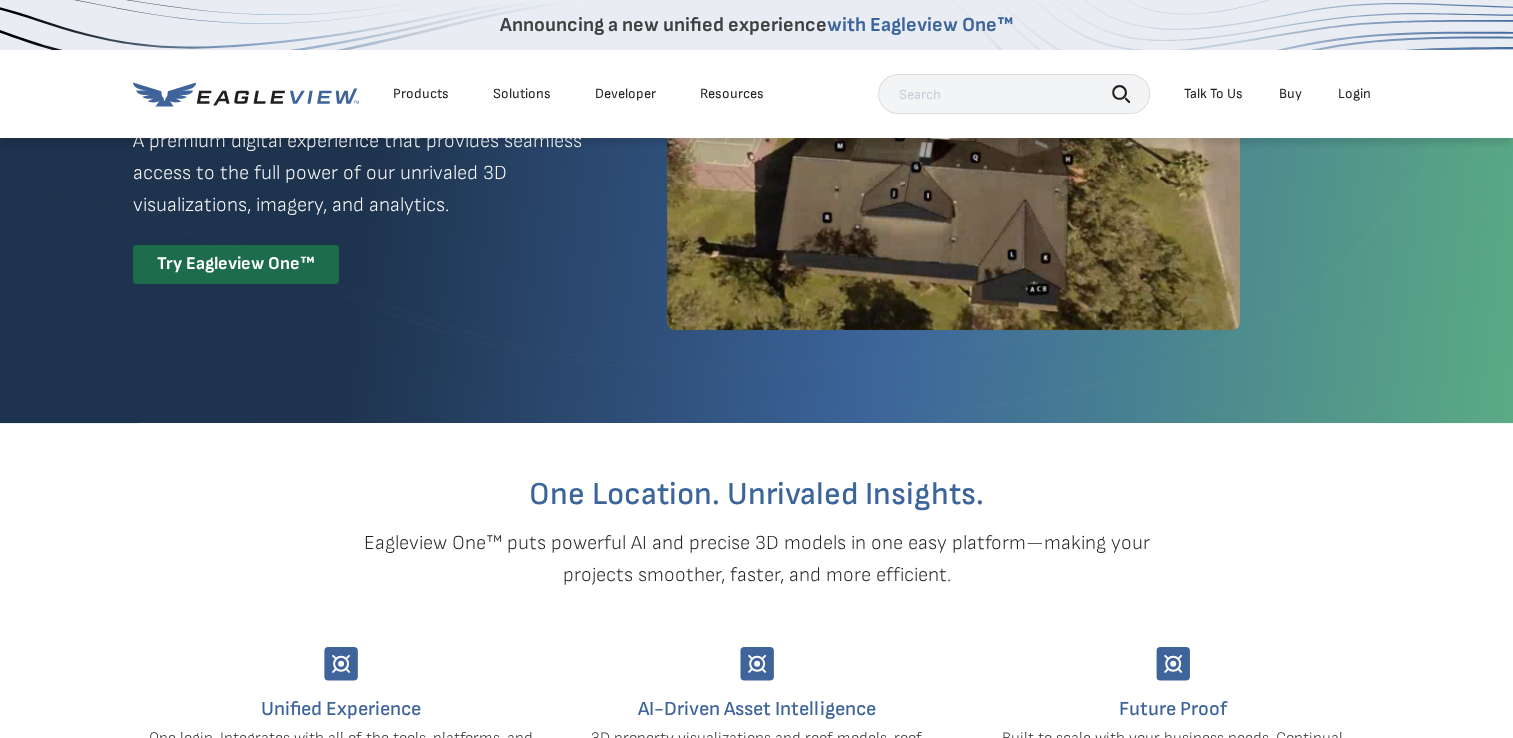scroll, scrollTop: 0, scrollLeft: 0, axis: both 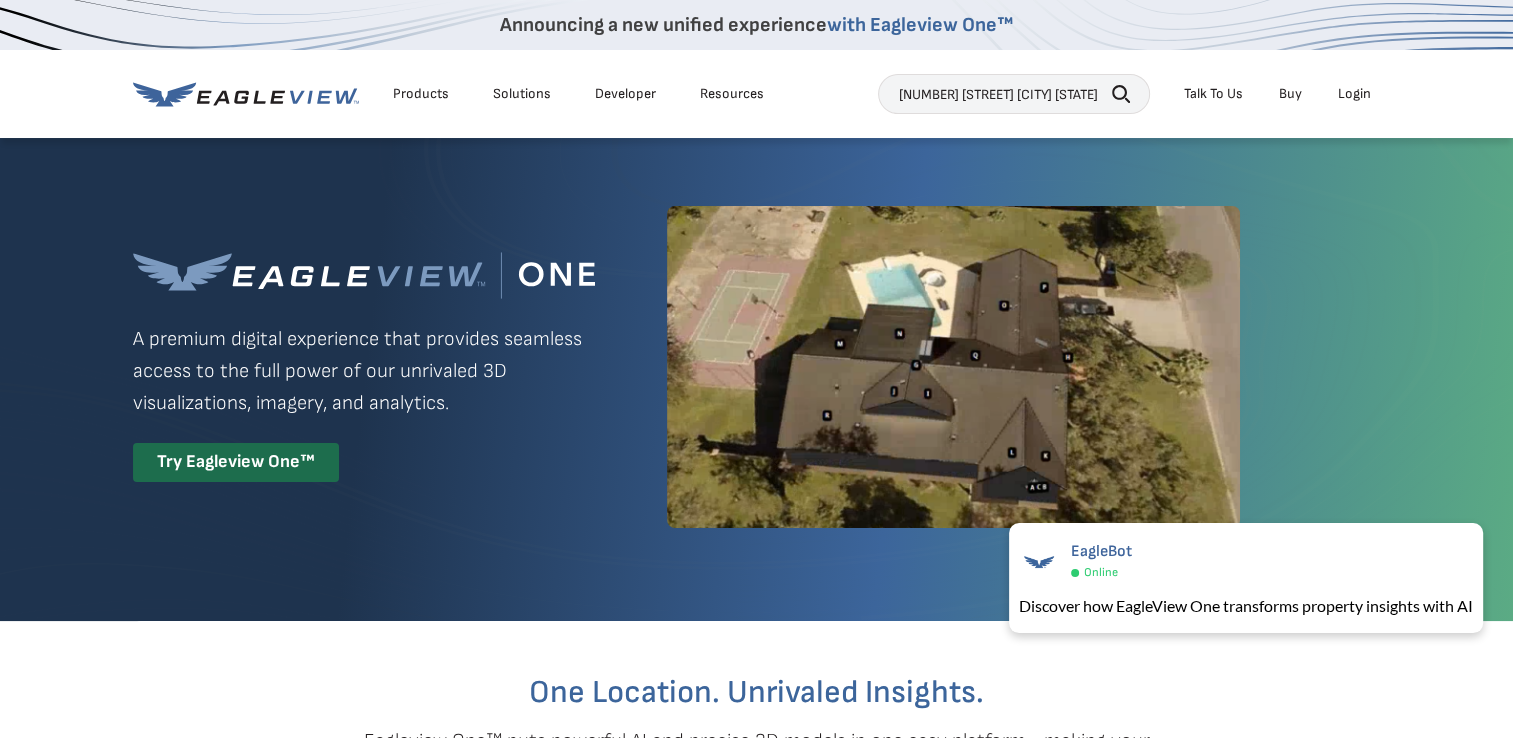 type on "8831 bramlett rd harrison tn" 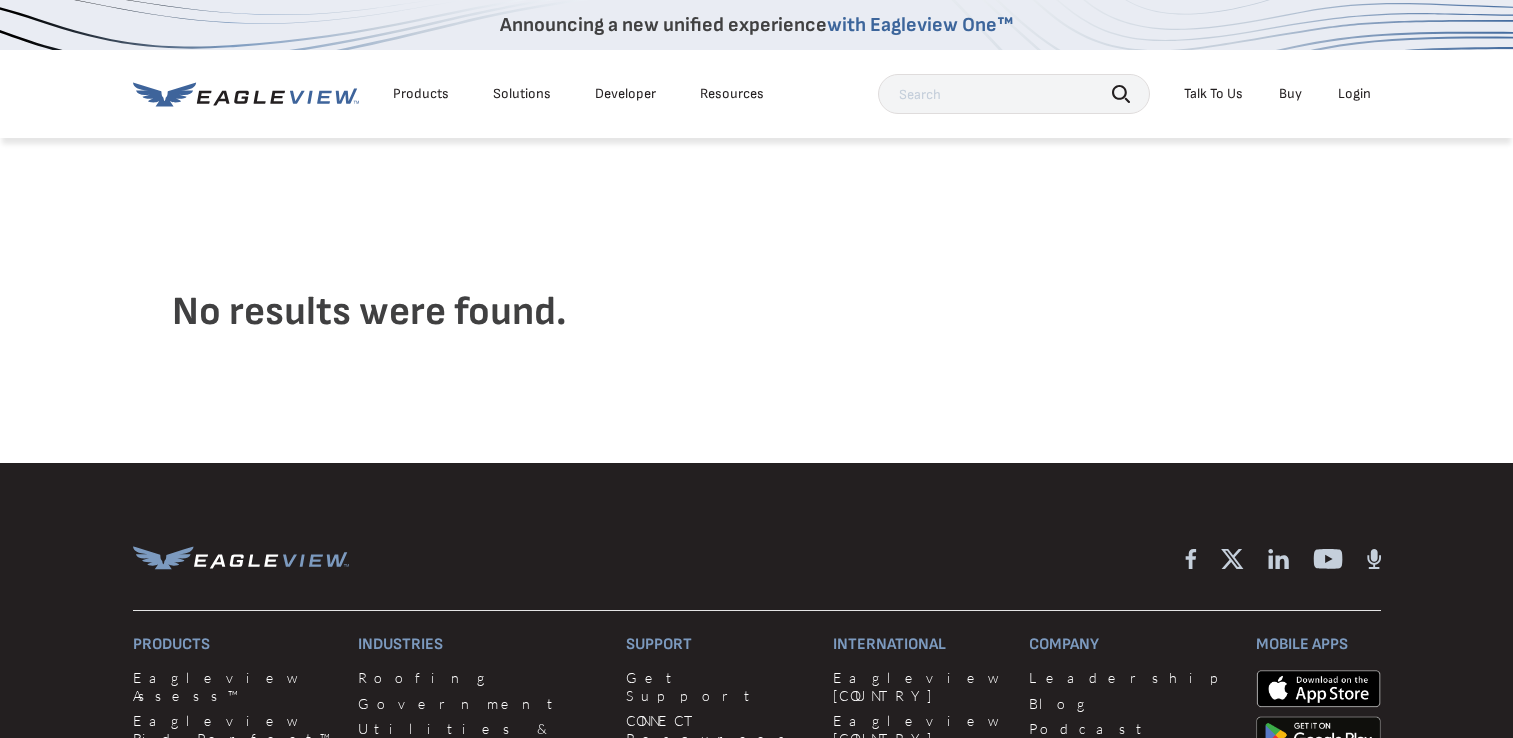 scroll, scrollTop: 0, scrollLeft: 0, axis: both 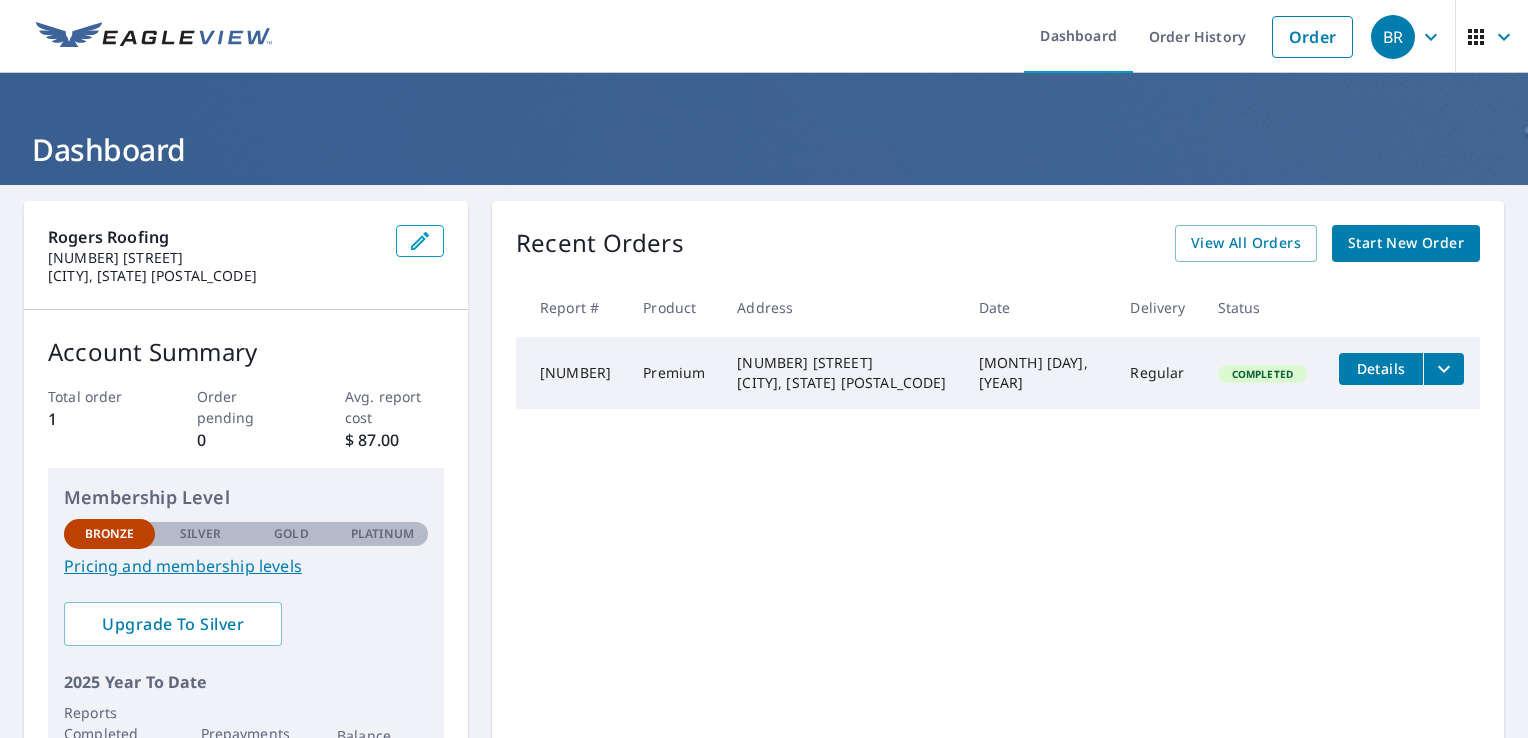 click on "Start New Order" at bounding box center (1406, 243) 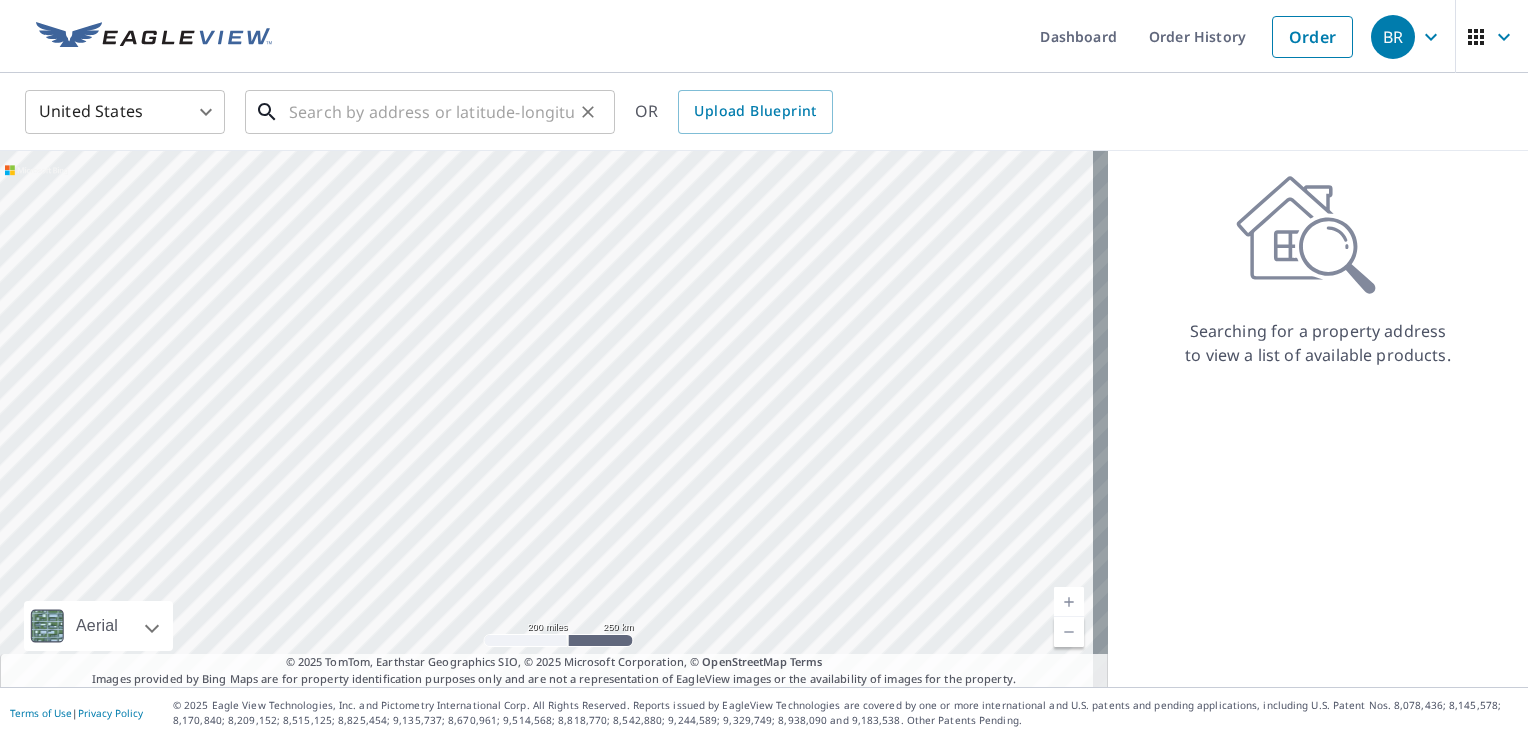 click at bounding box center (431, 112) 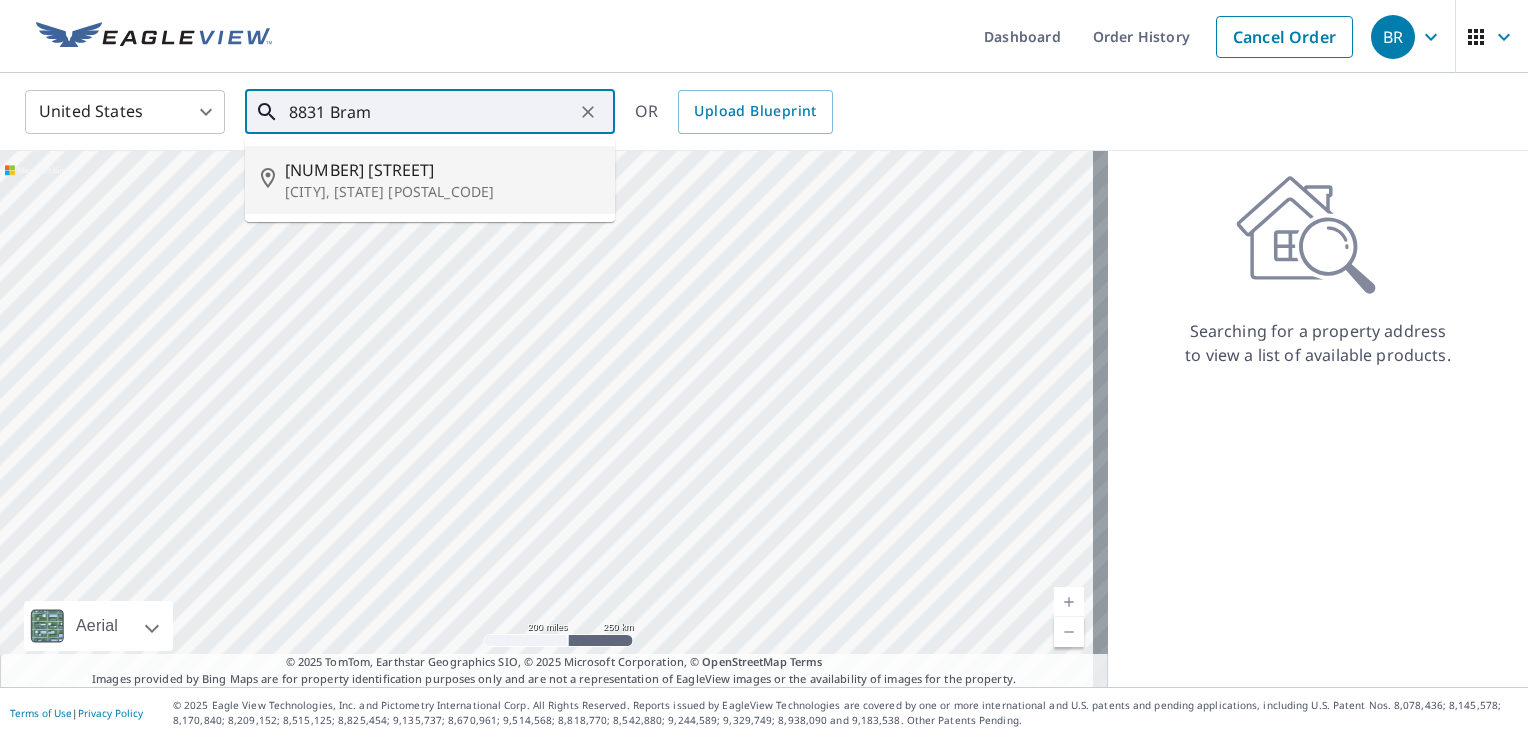 click on "[NUMBER] [STREET]" at bounding box center [442, 170] 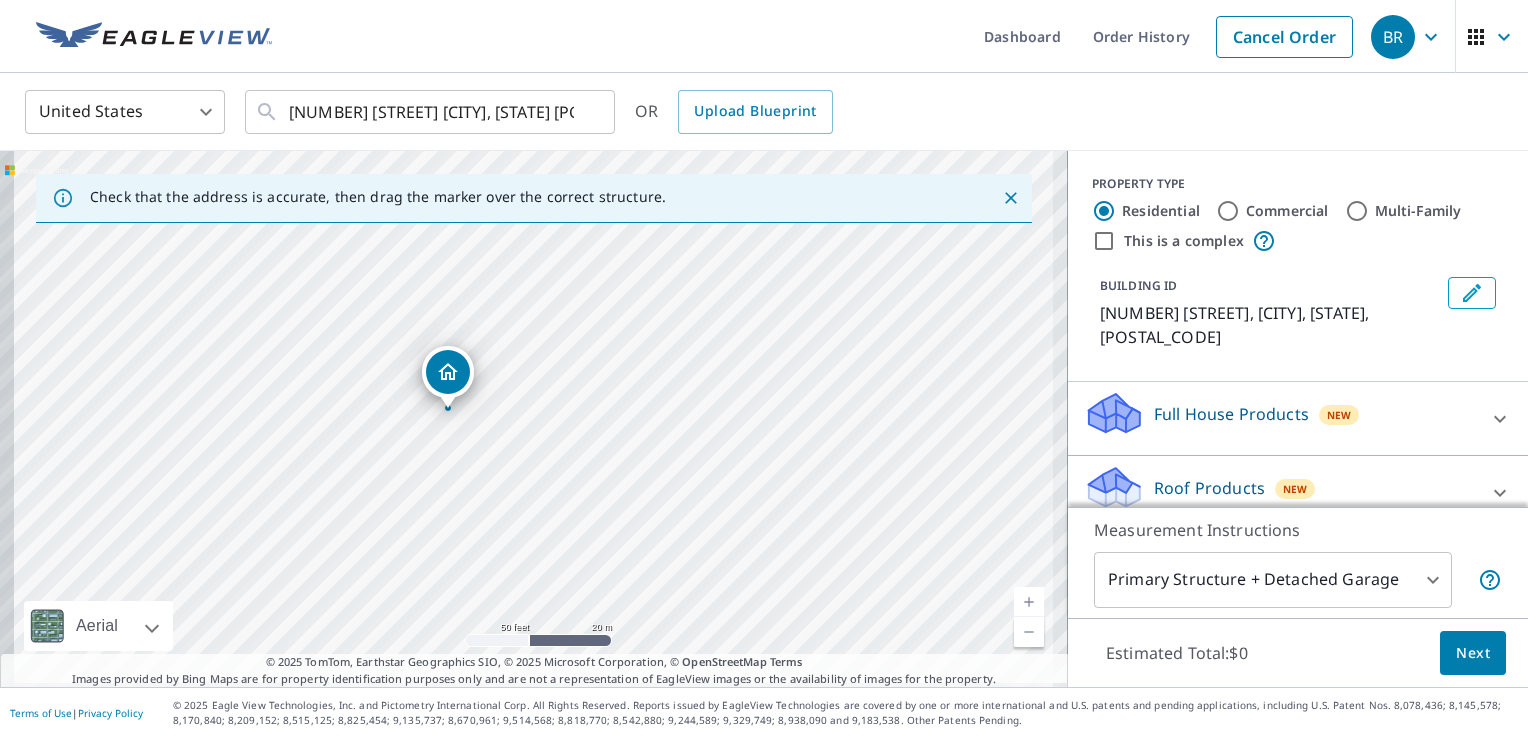 drag, startPoint x: 462, startPoint y: 471, endPoint x: 568, endPoint y: 419, distance: 118.06778 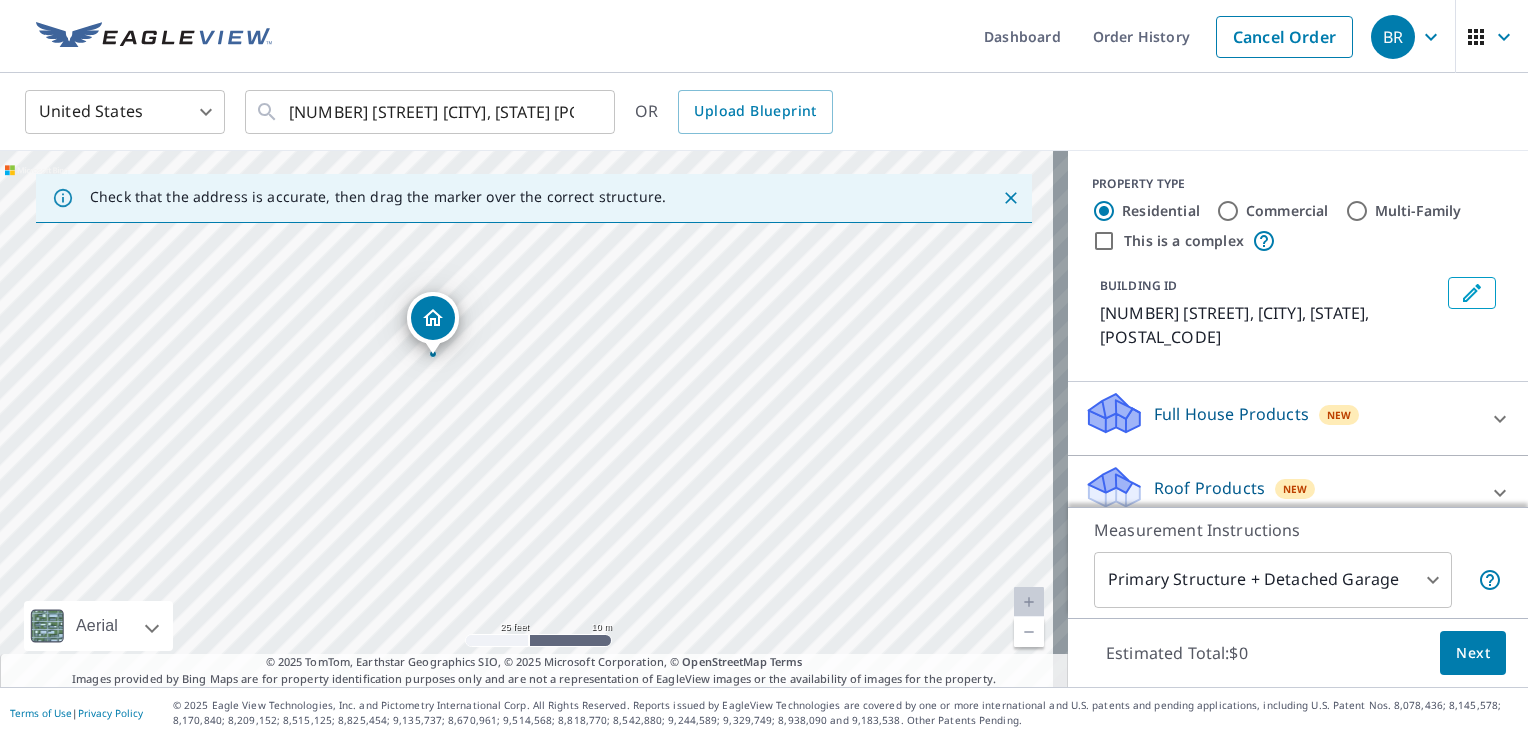 drag, startPoint x: 470, startPoint y: 449, endPoint x: 570, endPoint y: 406, distance: 108.85311 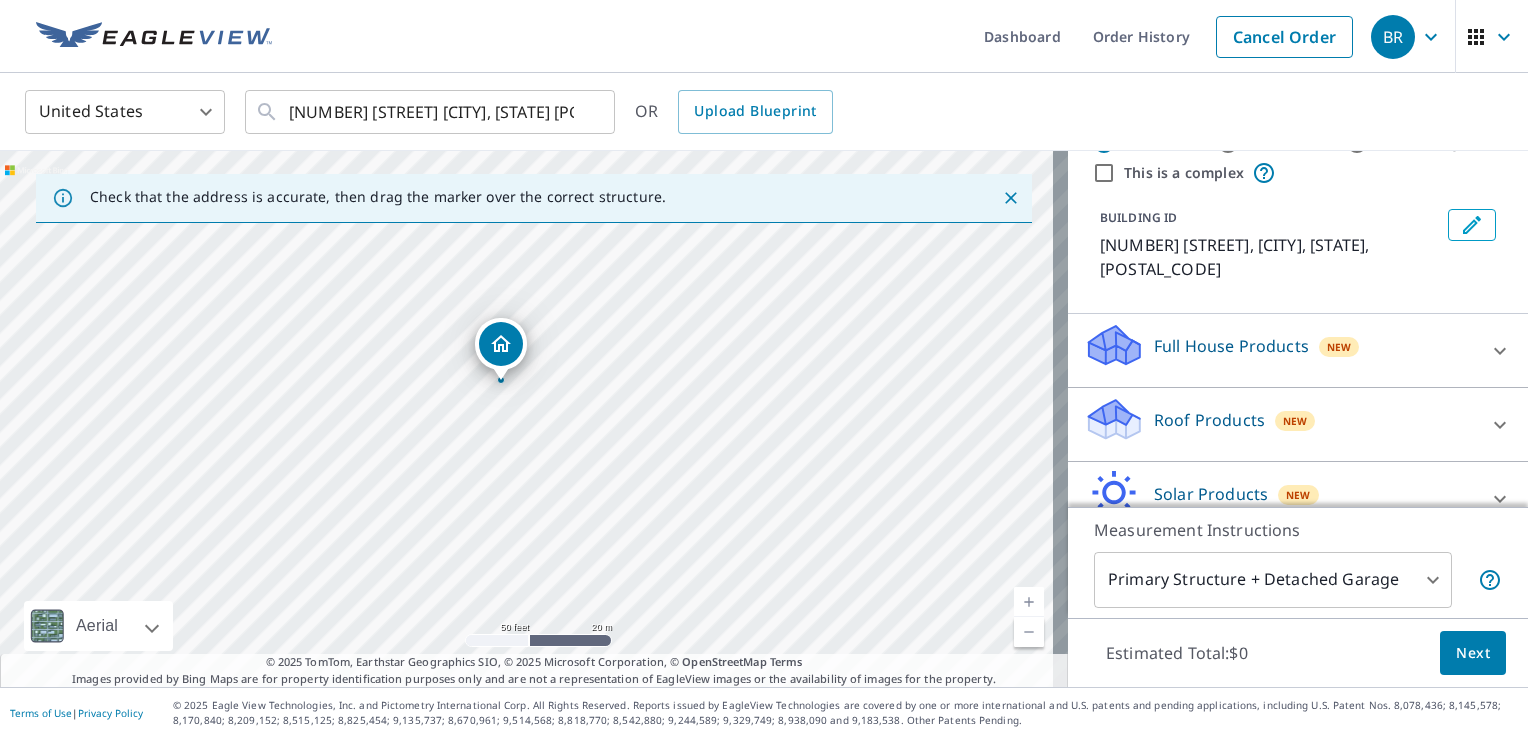 scroll, scrollTop: 145, scrollLeft: 0, axis: vertical 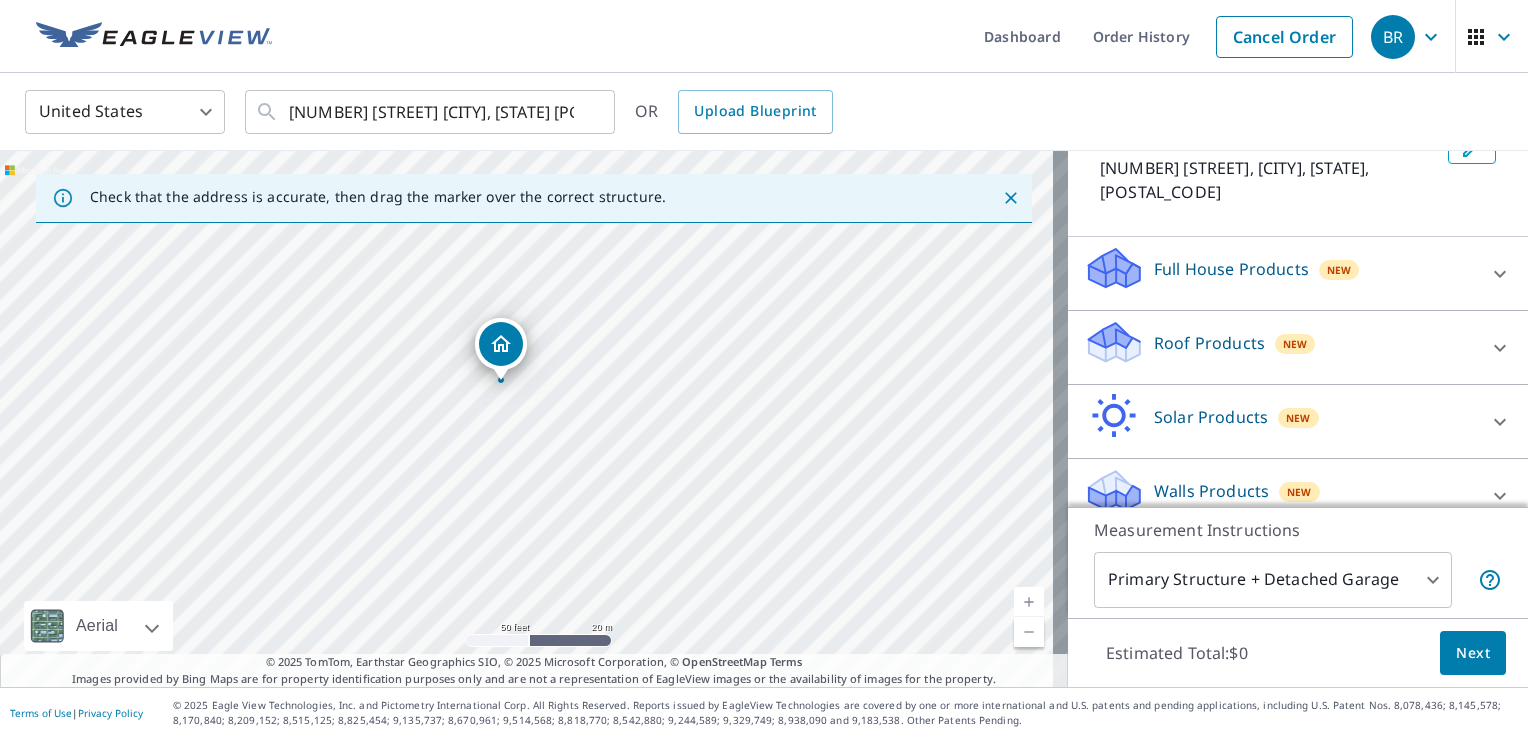 click at bounding box center [1500, 274] 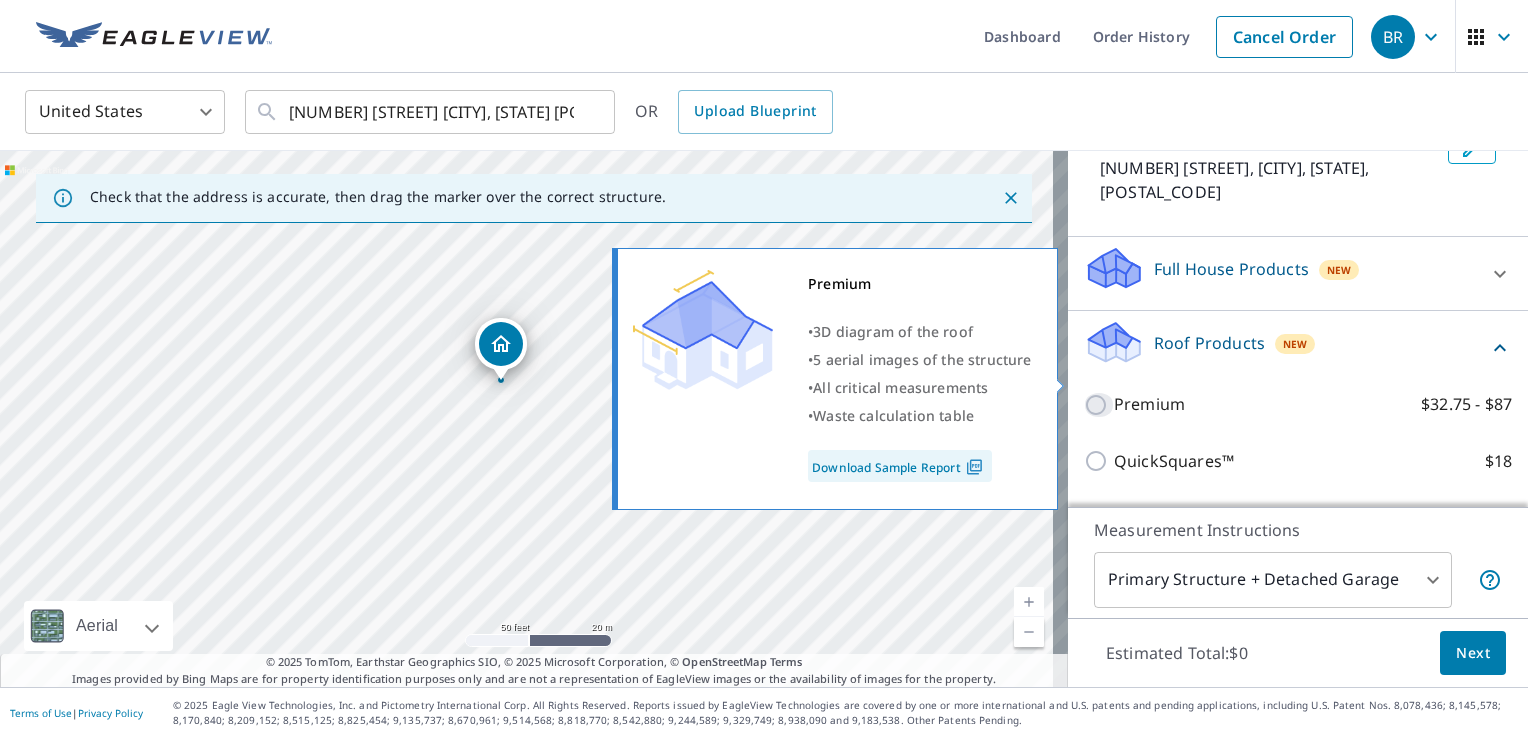 click on "Premium $32.75 - $87" at bounding box center [1099, 405] 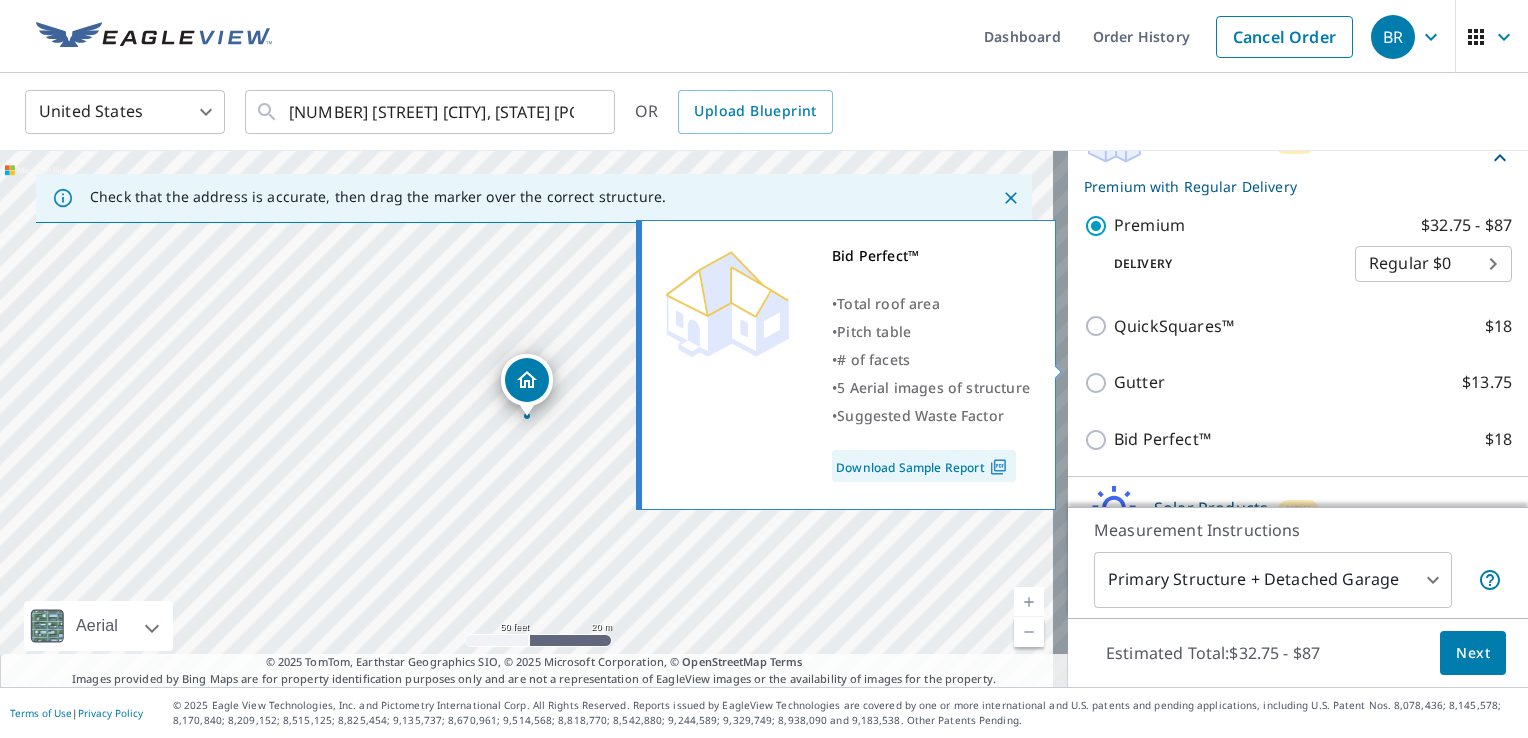 scroll, scrollTop: 436, scrollLeft: 0, axis: vertical 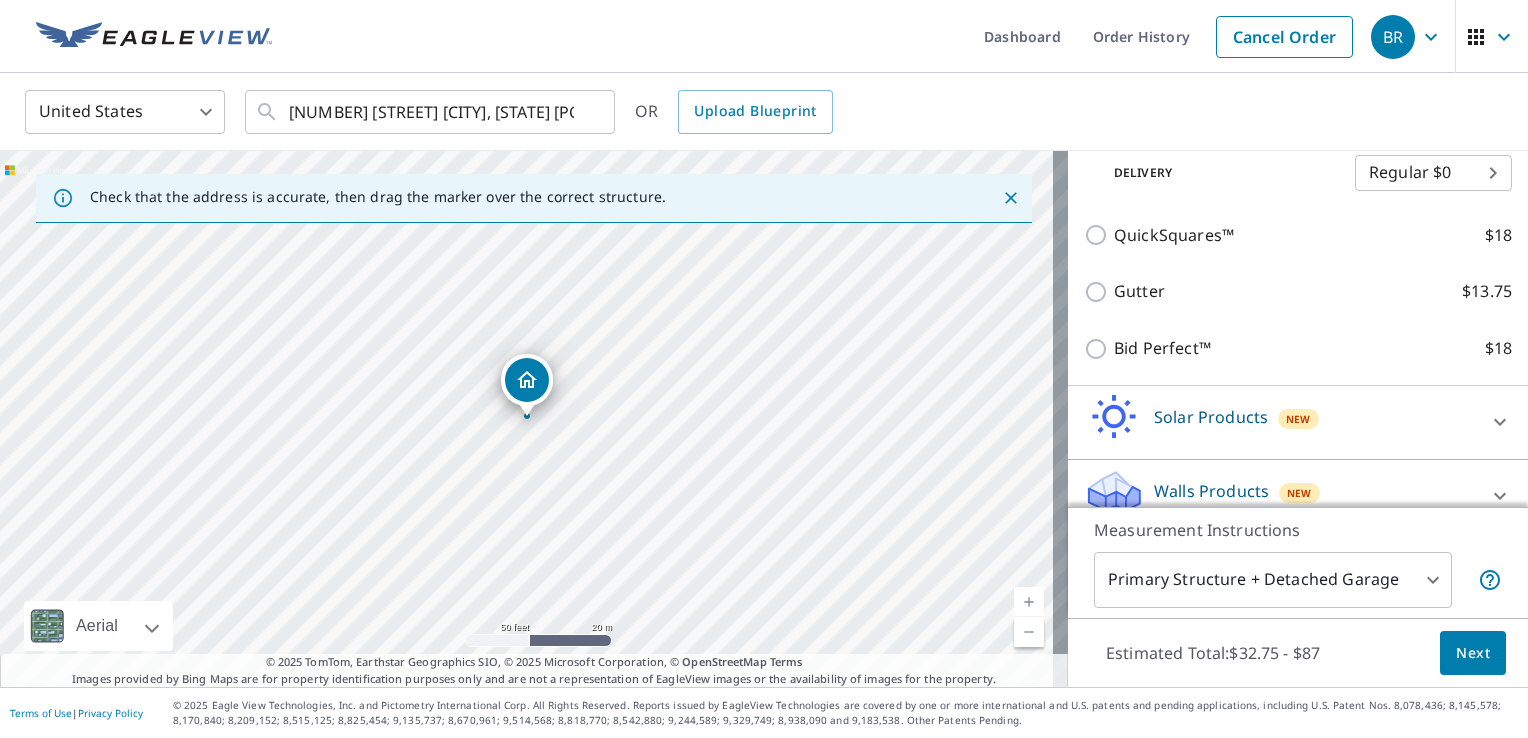 click on "Next" at bounding box center (1473, 653) 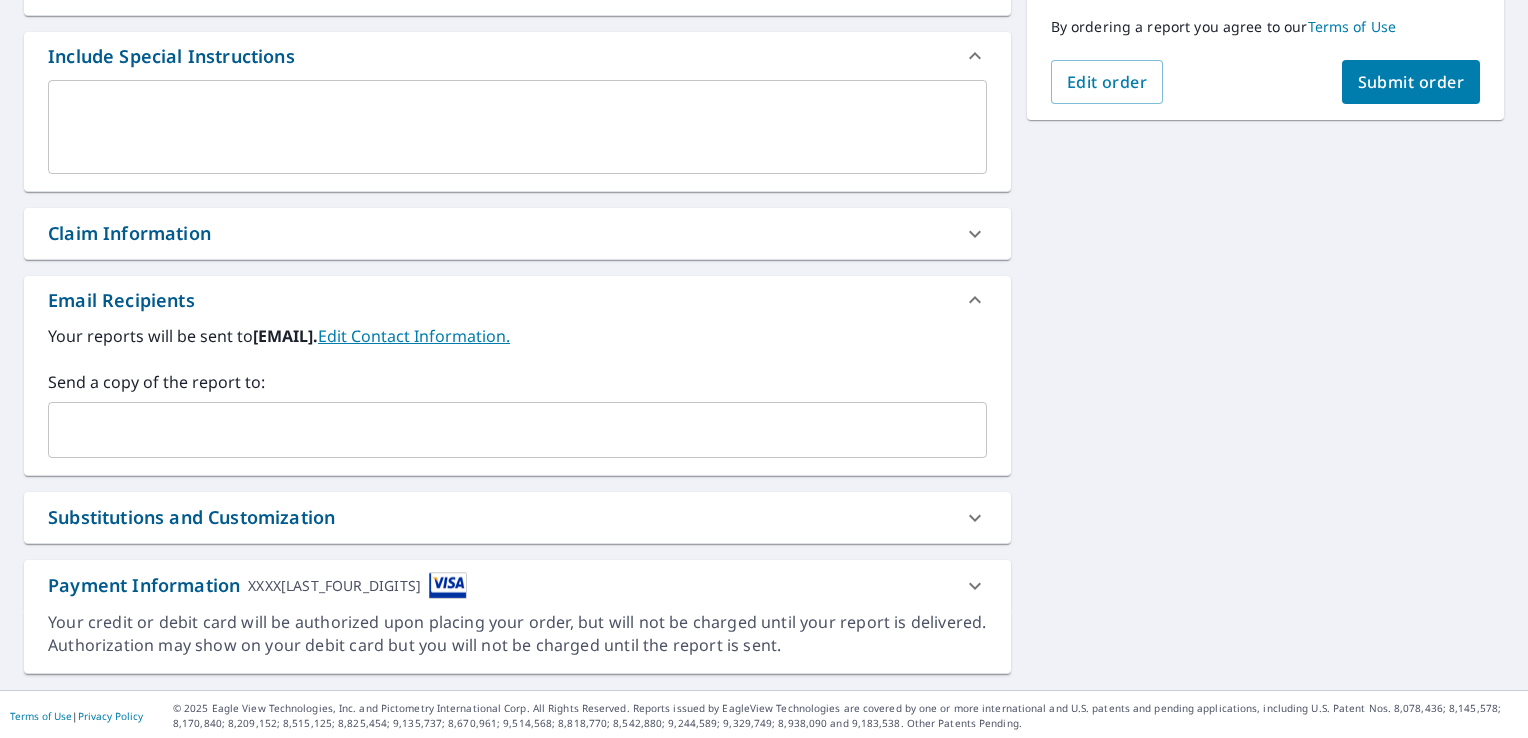 scroll, scrollTop: 519, scrollLeft: 0, axis: vertical 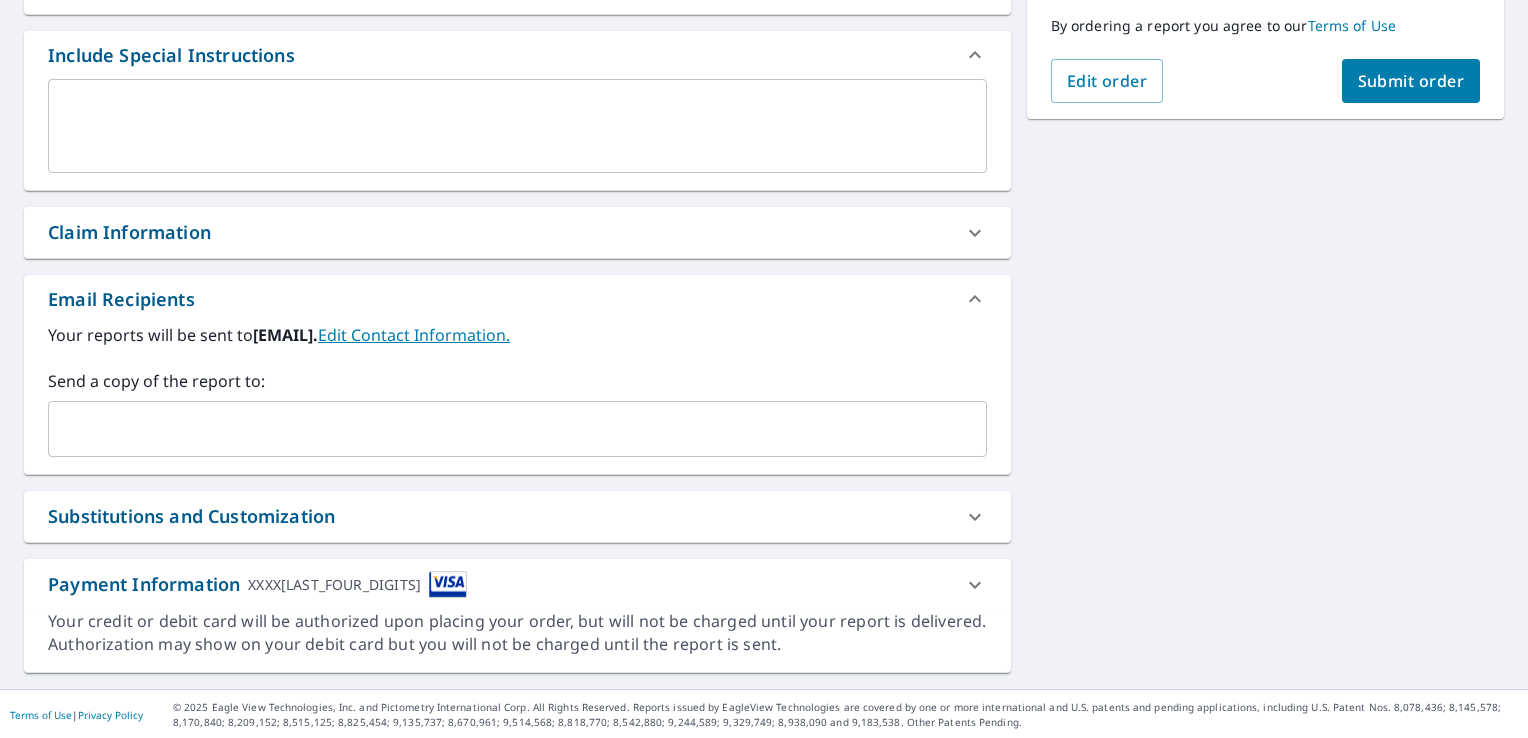 click on "Payment Information XXXX[LAST_FOUR_DIGITS]" at bounding box center (257, 584) 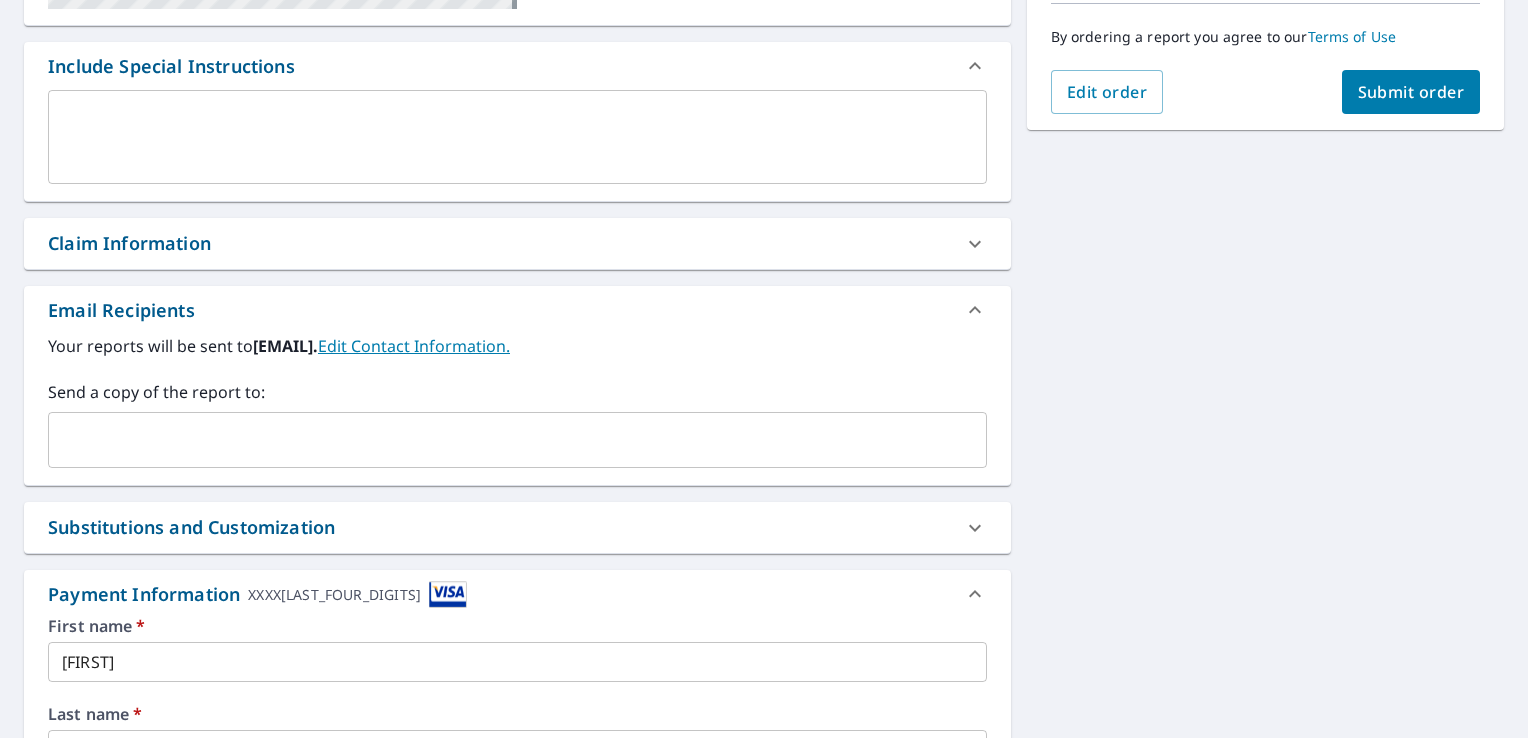 scroll, scrollTop: 259, scrollLeft: 0, axis: vertical 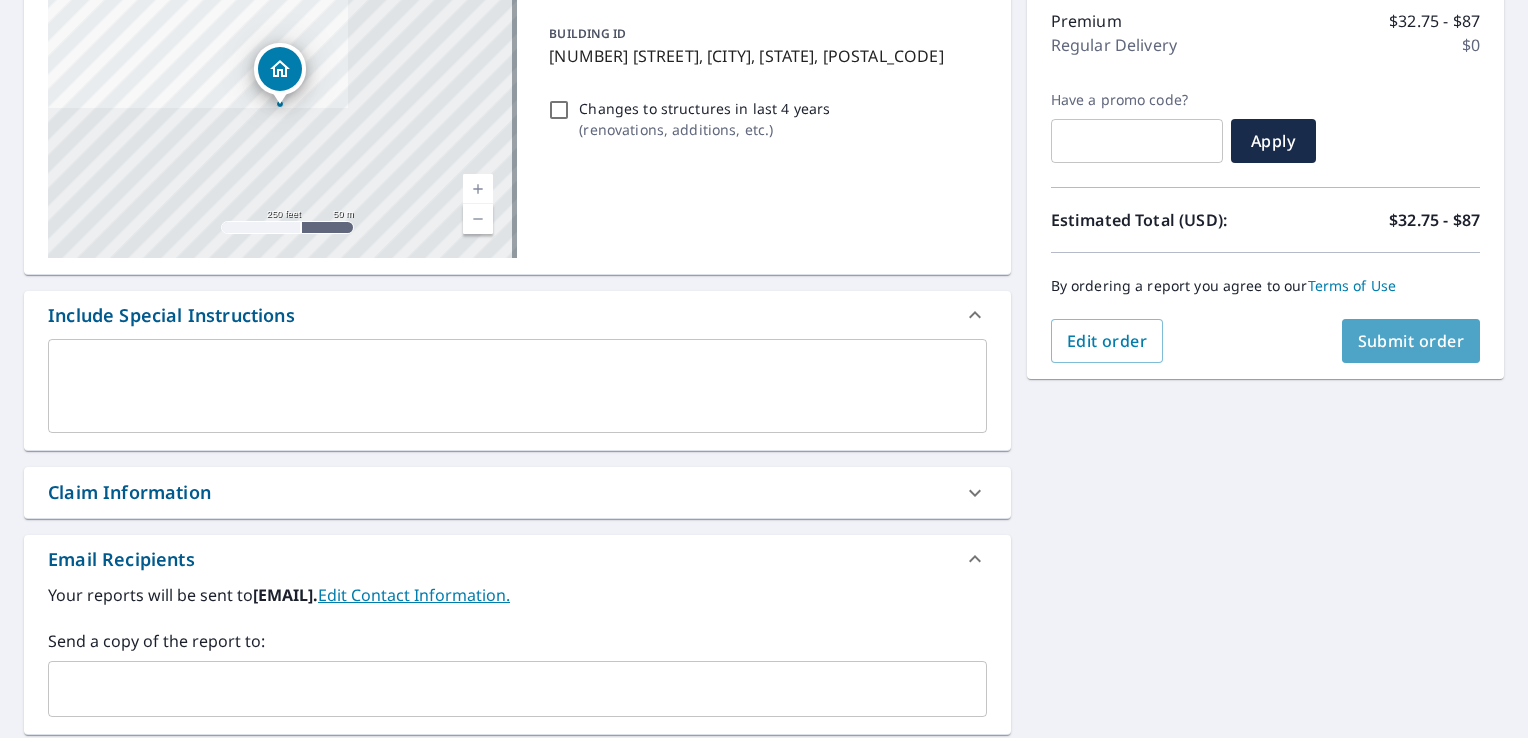 click on "Submit order" at bounding box center (1411, 341) 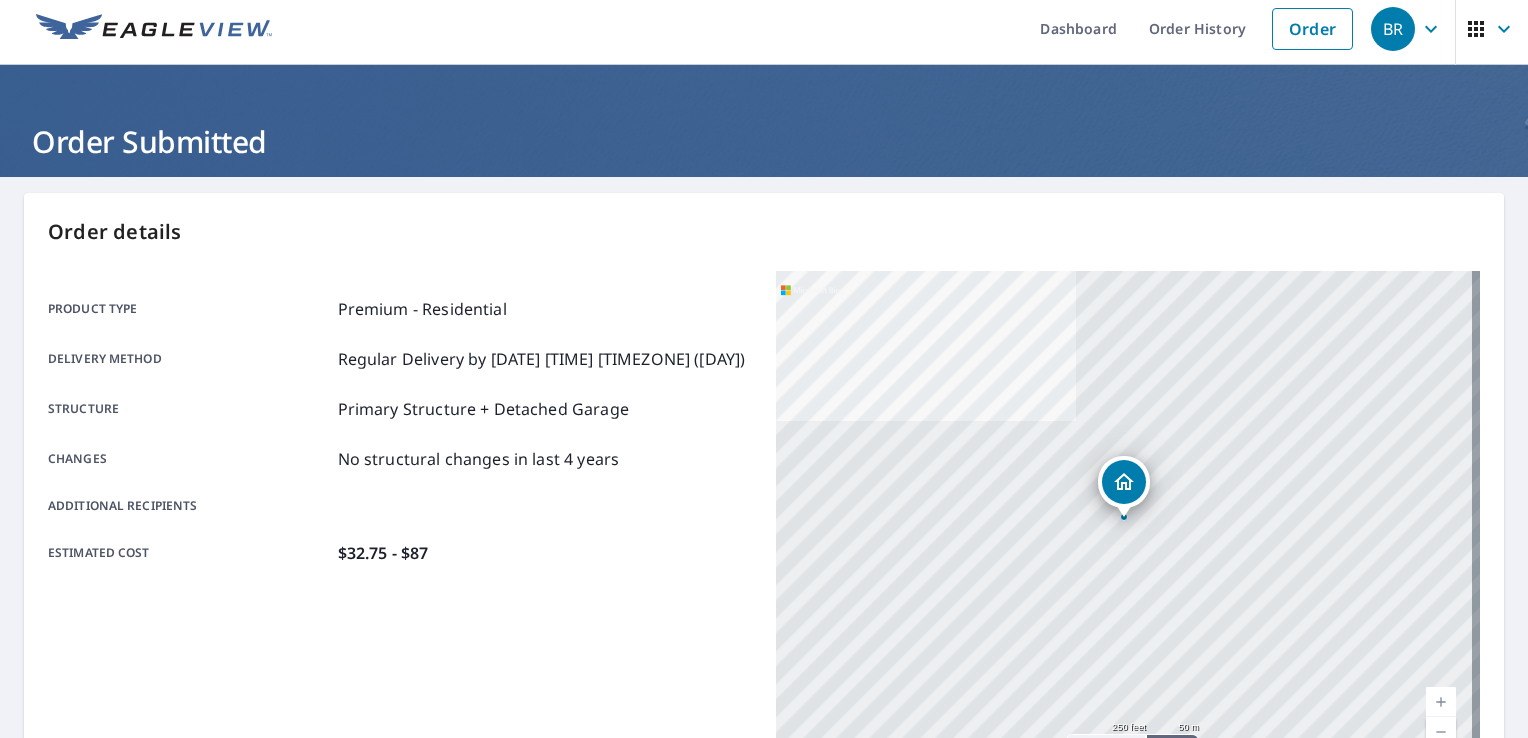 scroll, scrollTop: 0, scrollLeft: 0, axis: both 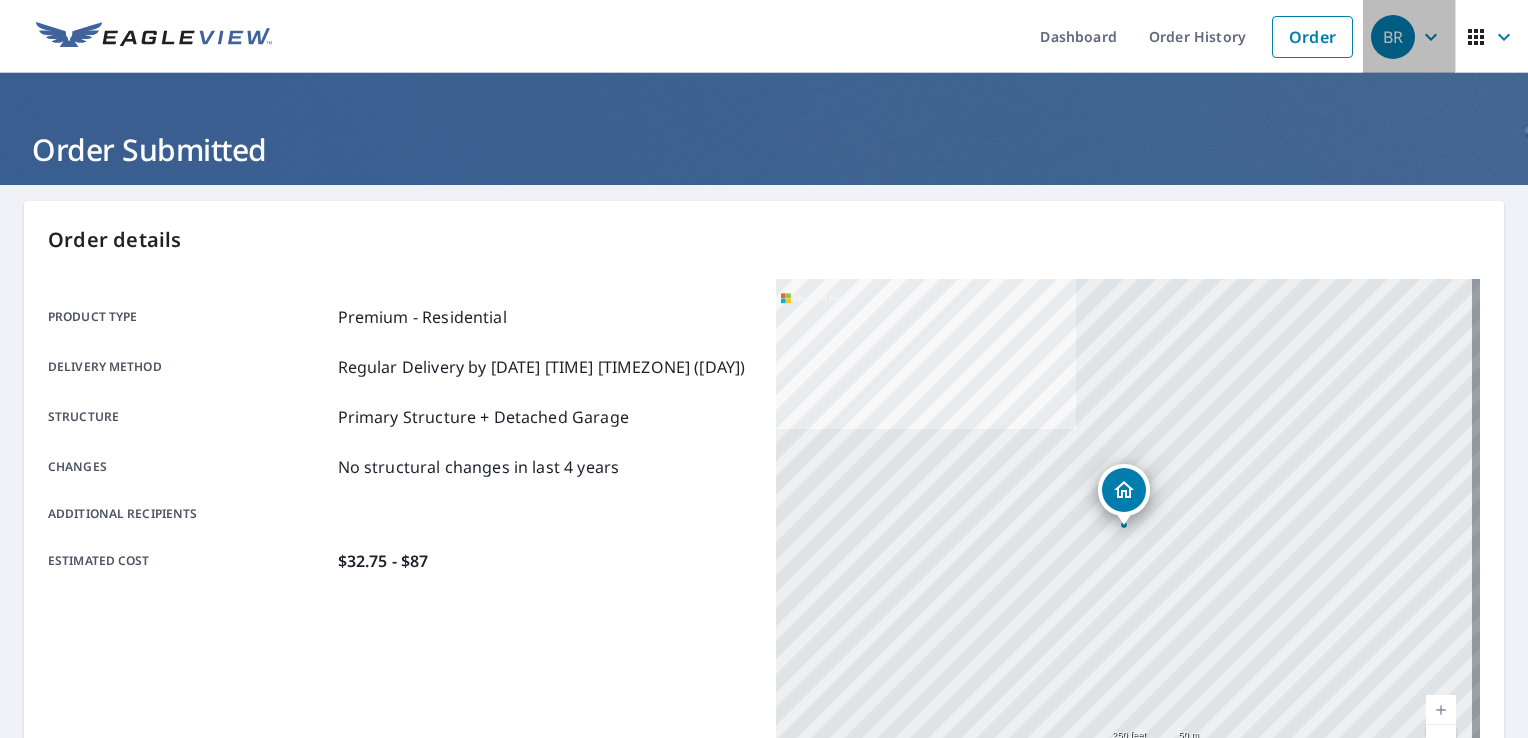 click at bounding box center (1431, 37) 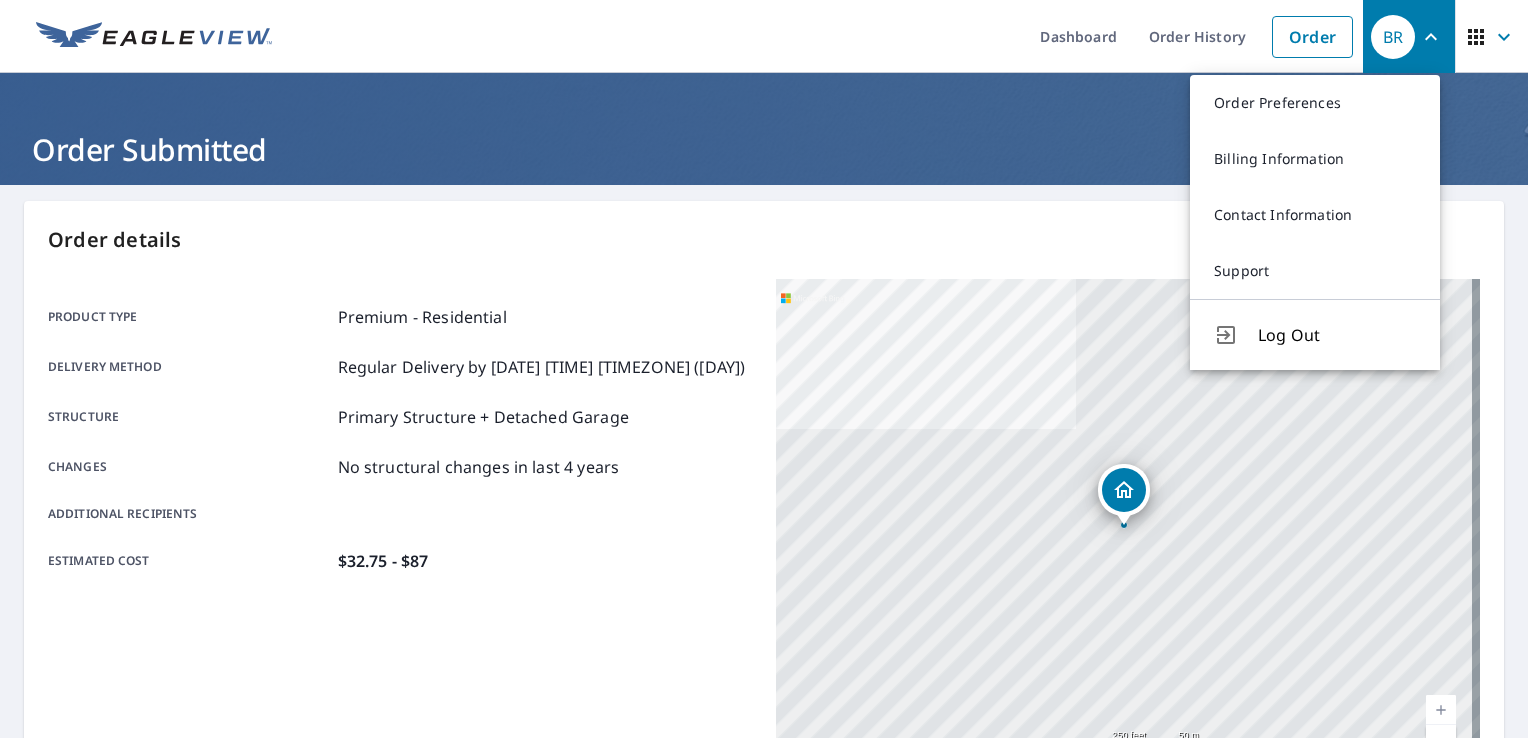 click at bounding box center [1431, 36] 